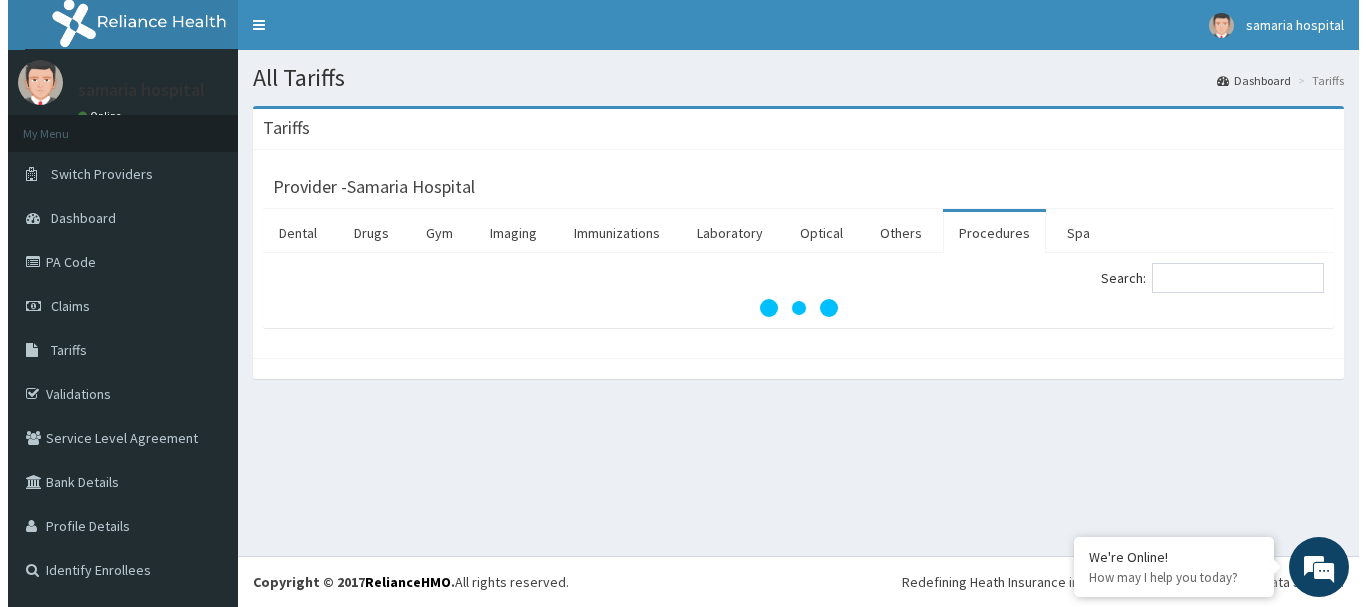 scroll, scrollTop: 0, scrollLeft: 0, axis: both 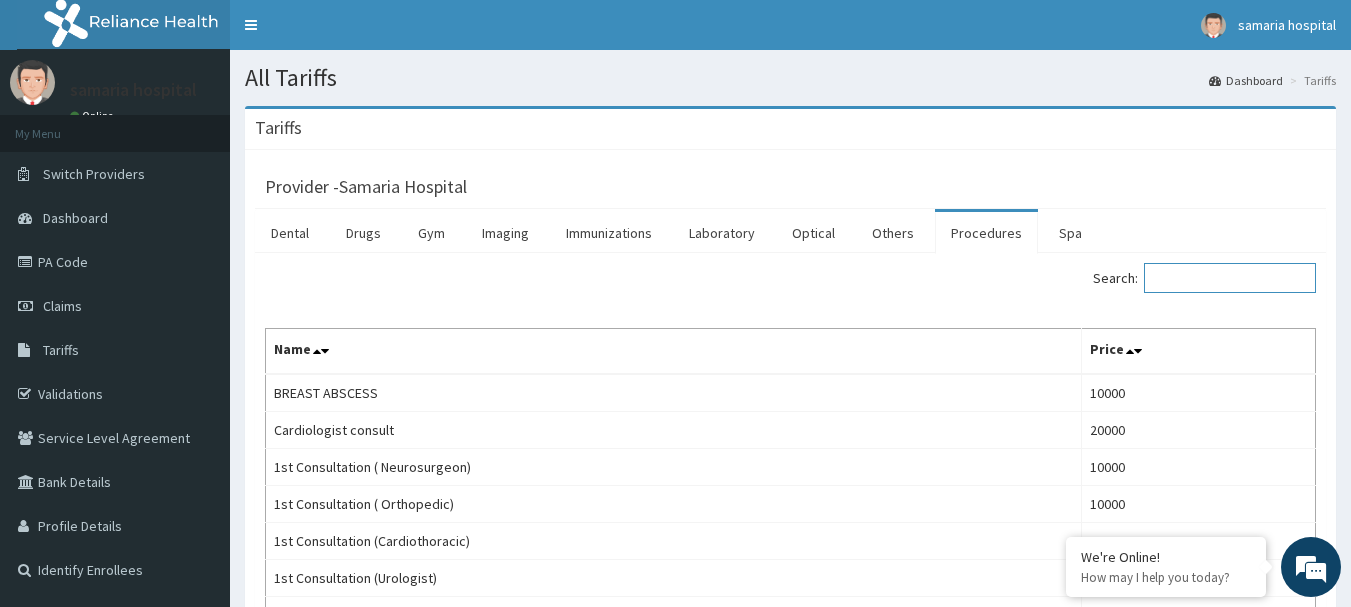 click on "Search:" at bounding box center (1230, 278) 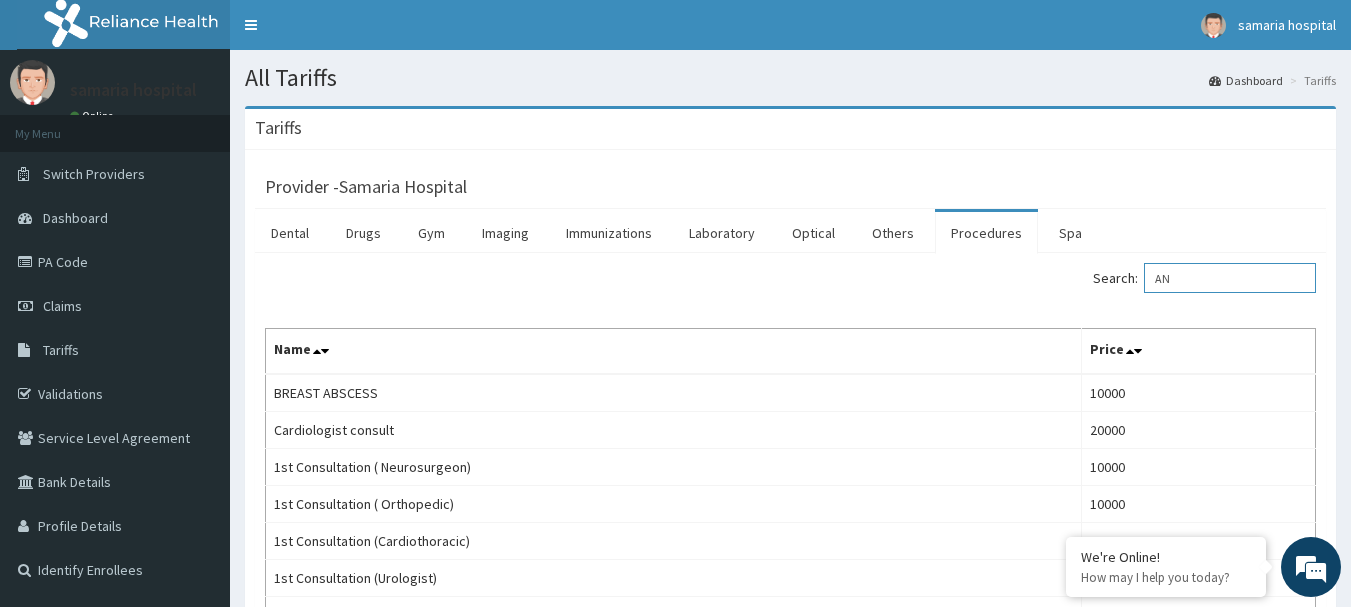 type on "ANC" 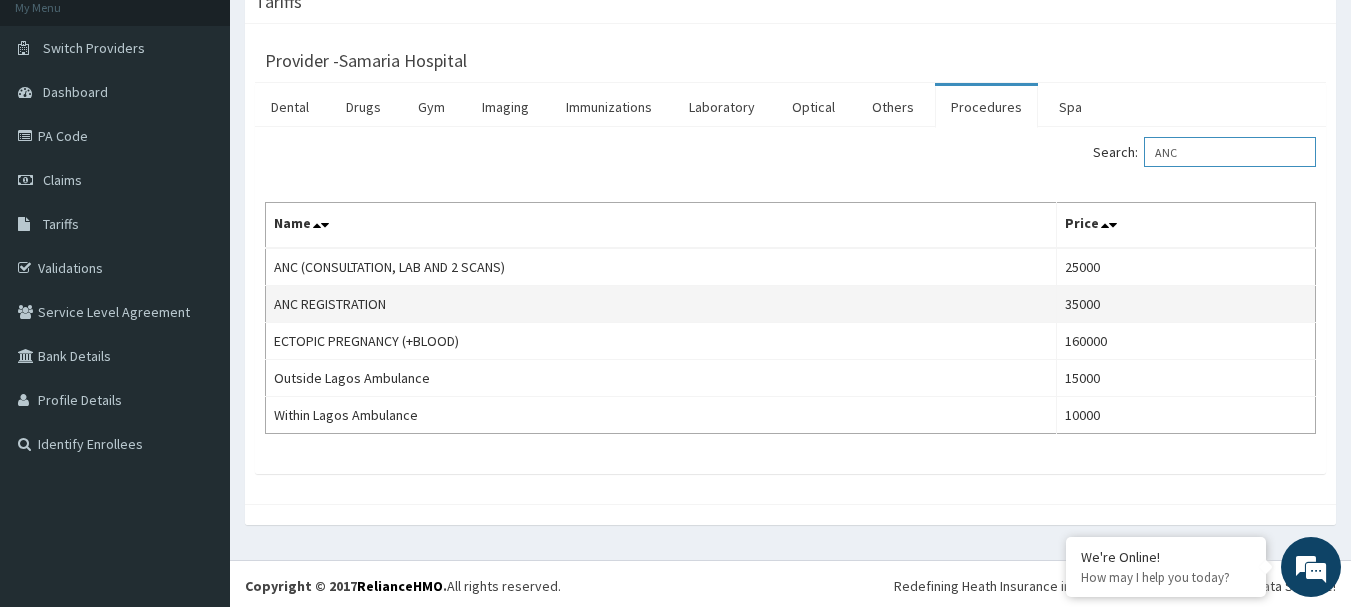 scroll, scrollTop: 130, scrollLeft: 0, axis: vertical 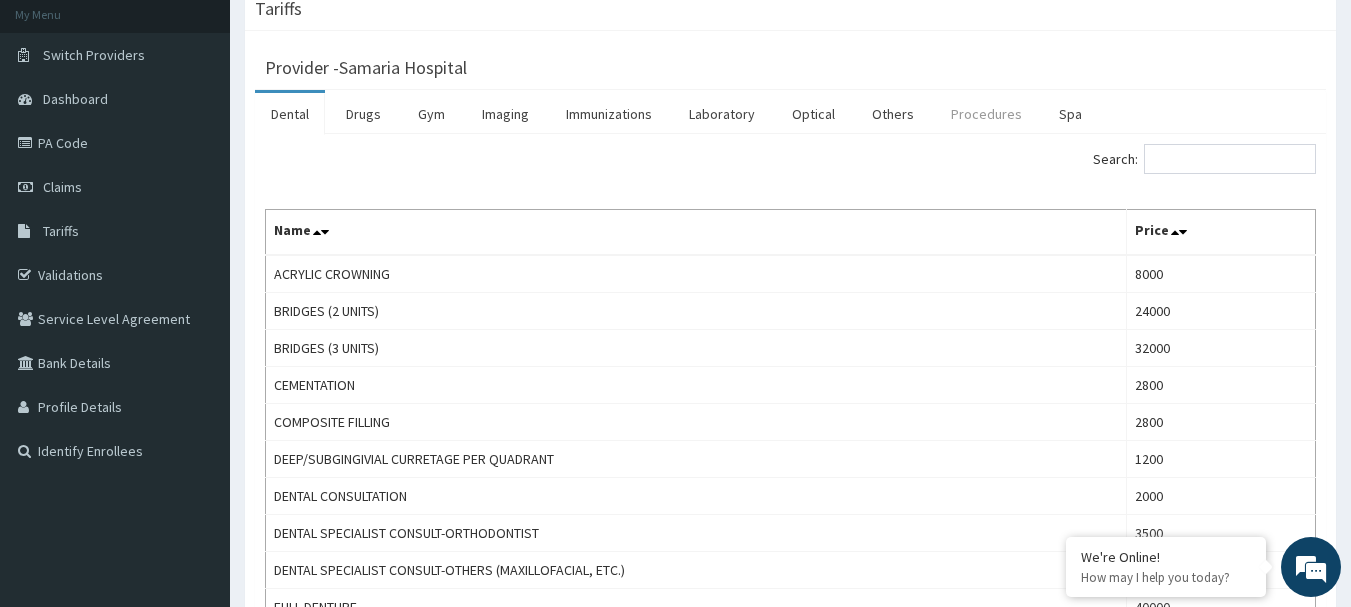 click on "Procedures" at bounding box center [986, 114] 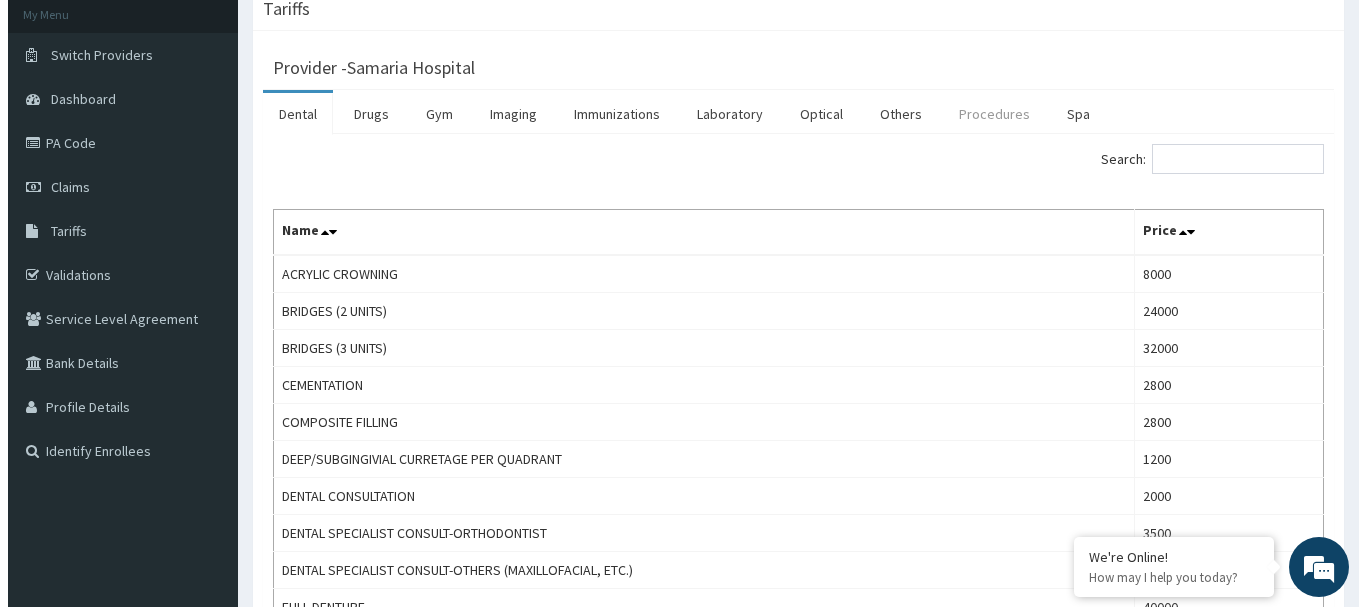 scroll, scrollTop: 0, scrollLeft: 0, axis: both 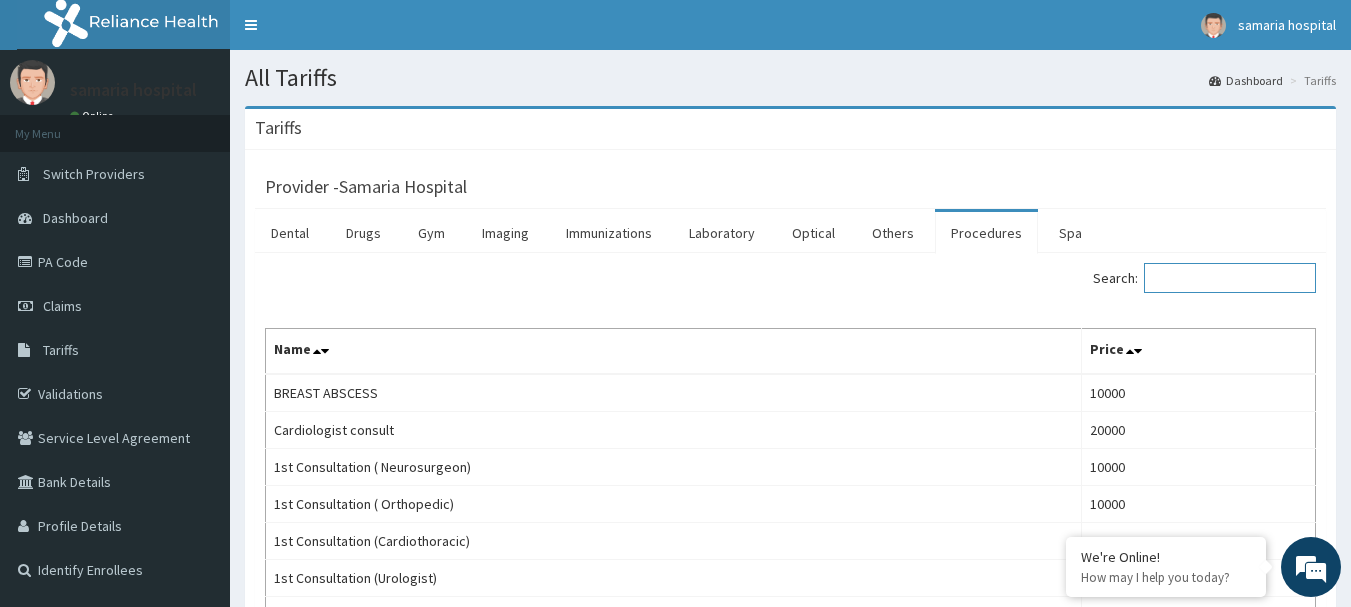 click on "Search:" at bounding box center (1230, 278) 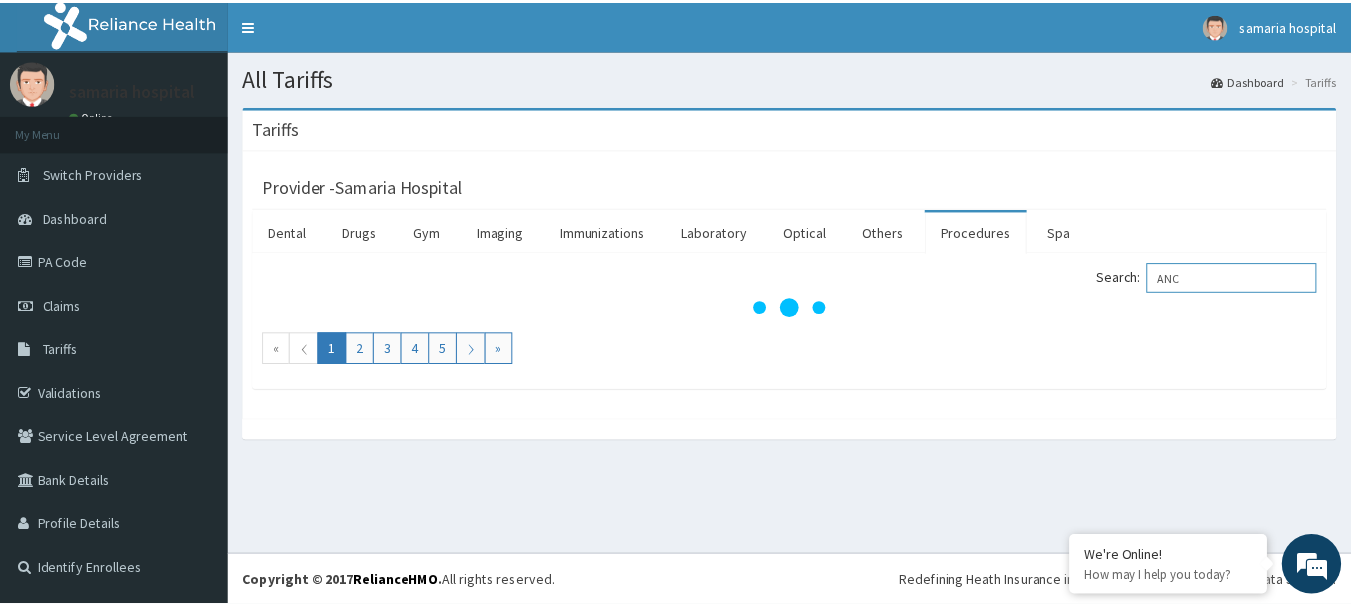 scroll, scrollTop: 0, scrollLeft: 0, axis: both 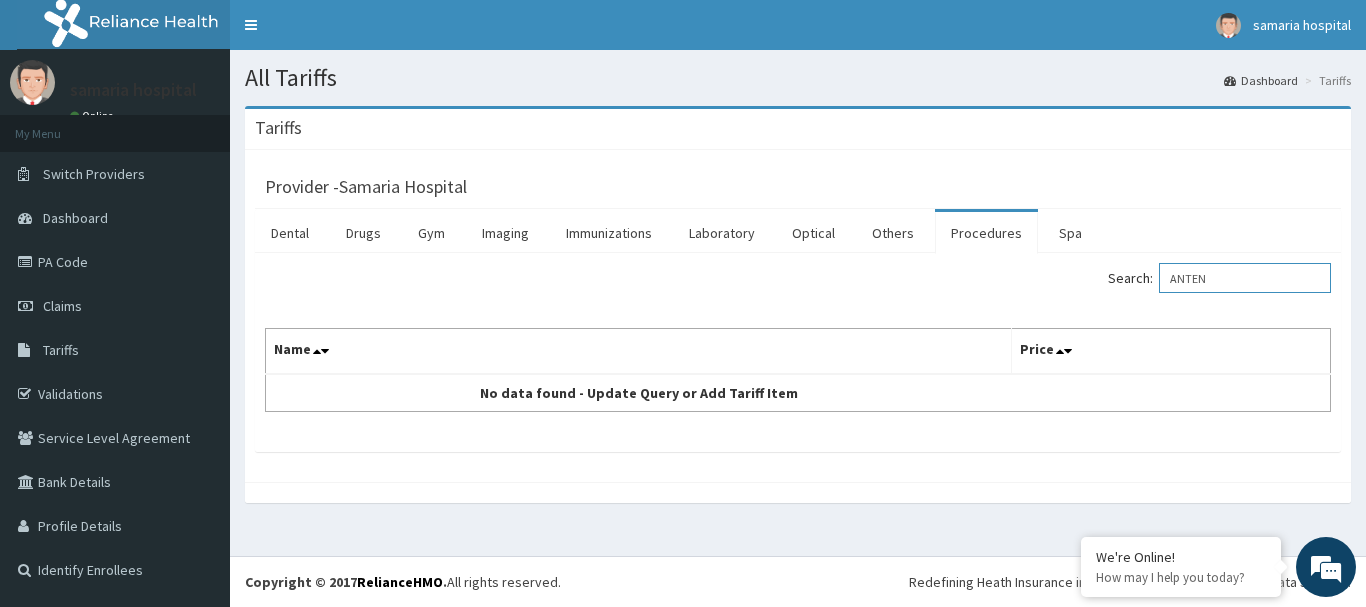 type on "ANTEN" 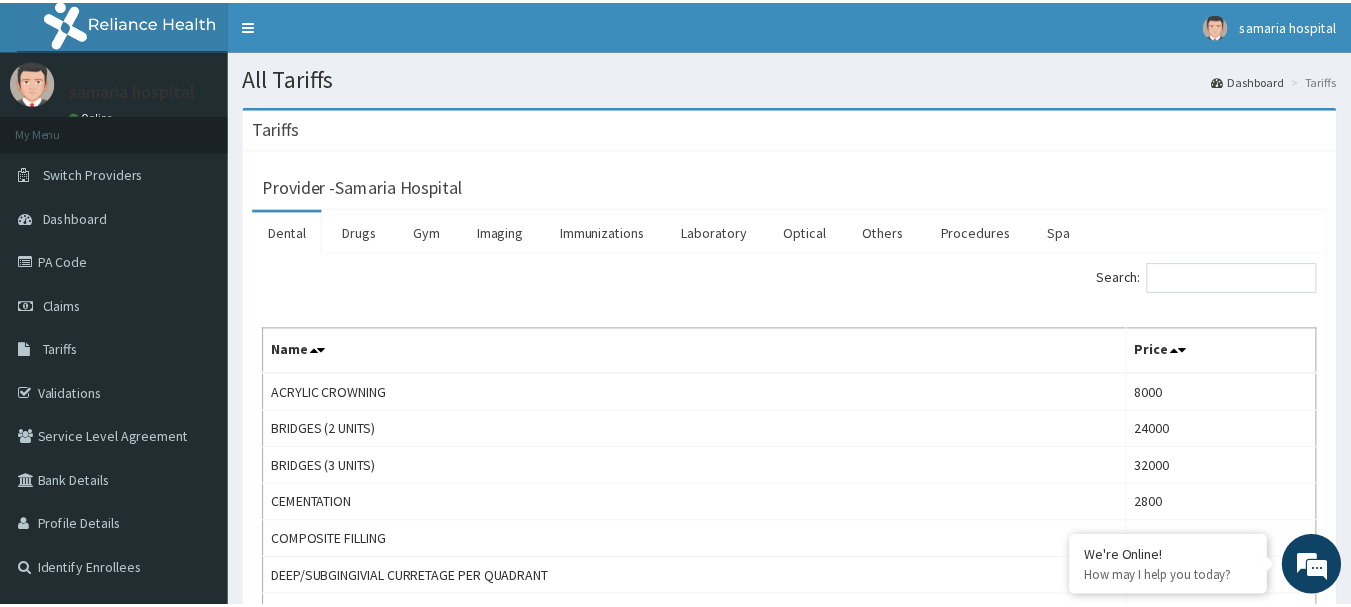 scroll, scrollTop: 0, scrollLeft: 0, axis: both 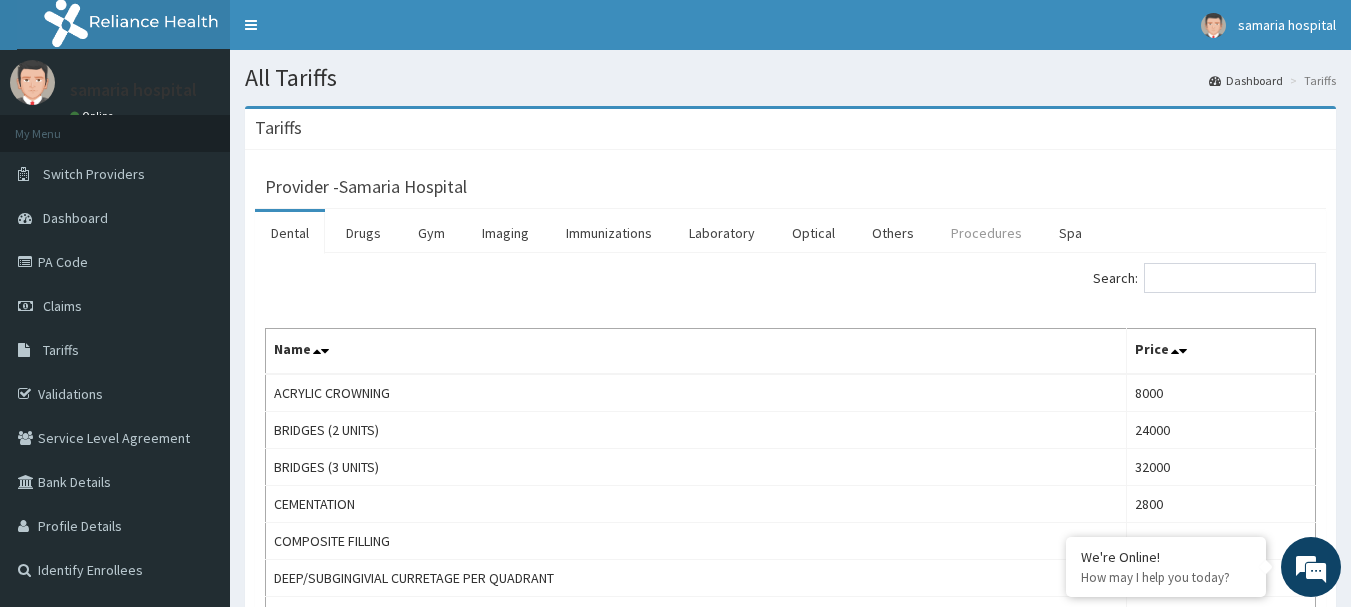 click on "Procedures" at bounding box center [986, 233] 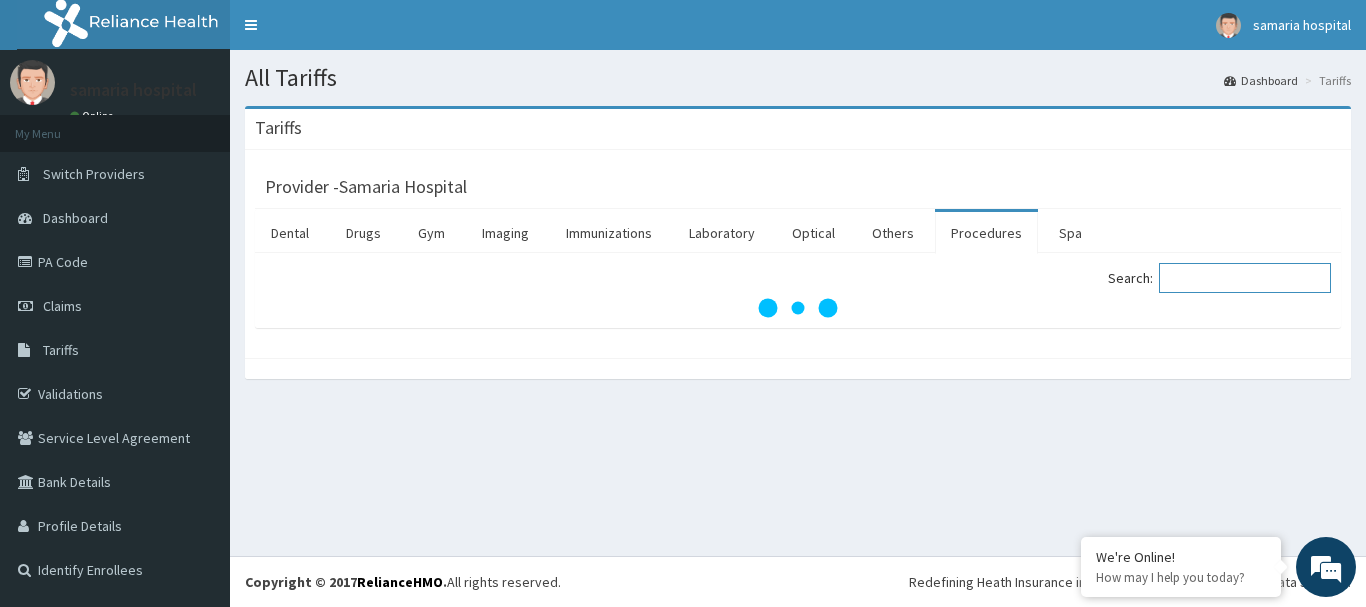click on "Search:" at bounding box center [1245, 278] 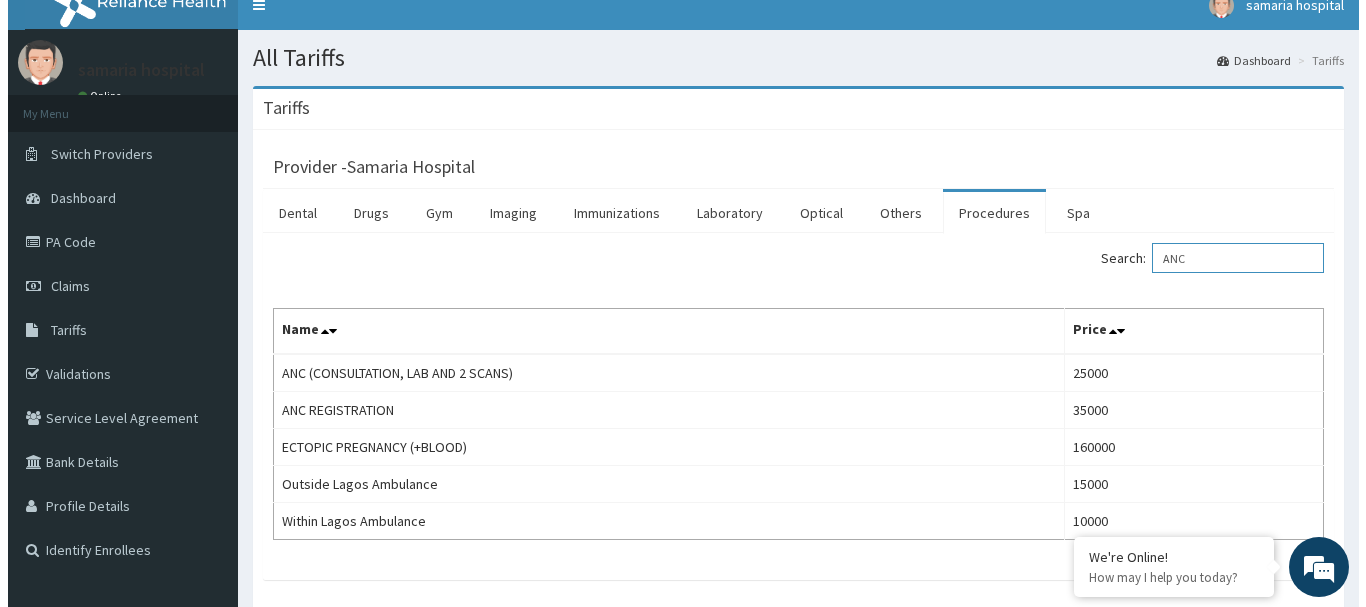 scroll, scrollTop: 0, scrollLeft: 0, axis: both 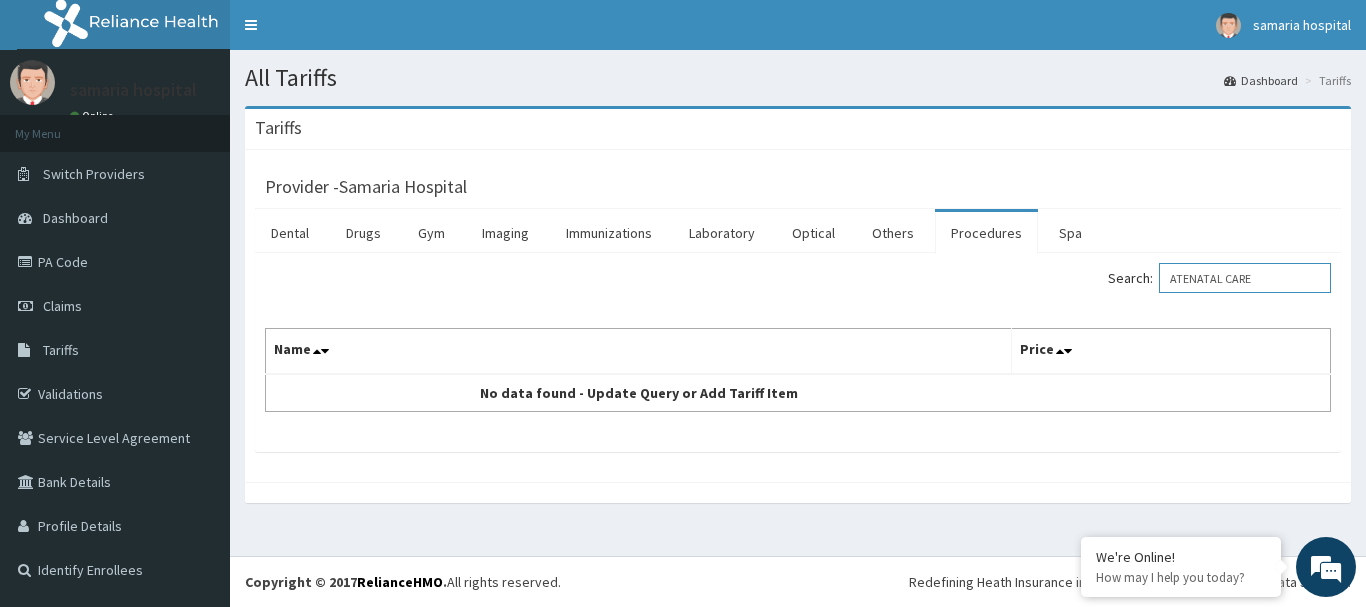 click on "ATENATAL CARE" at bounding box center (1245, 278) 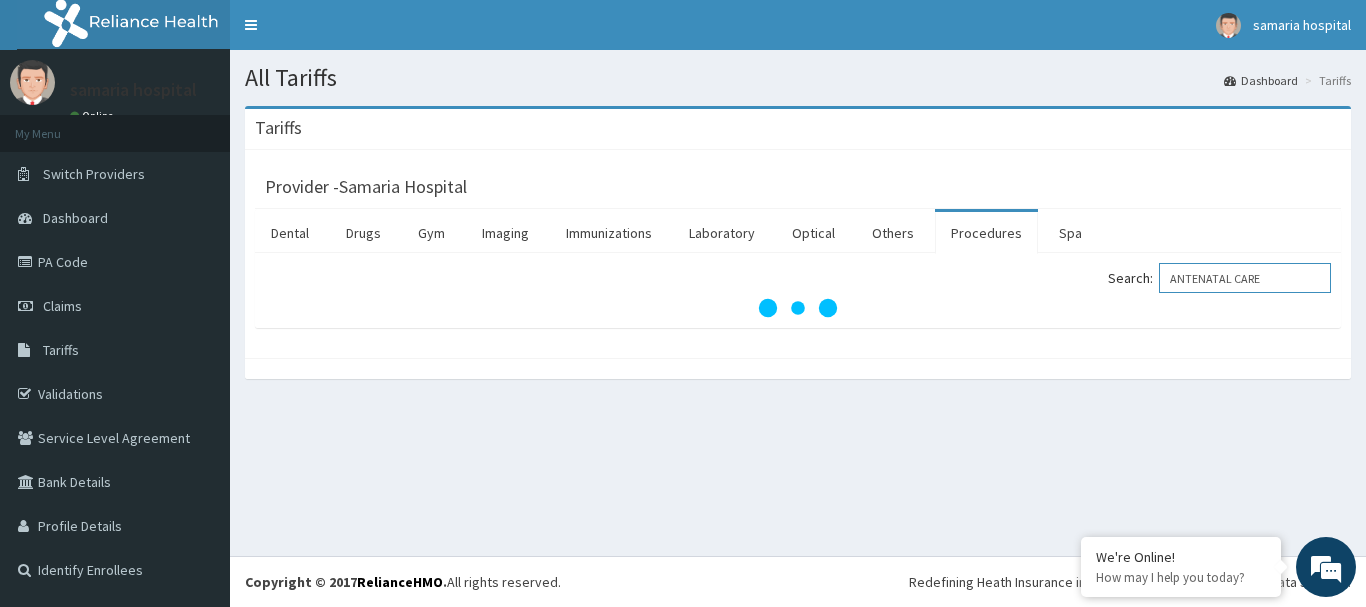 type on "ANTENATAL CARE" 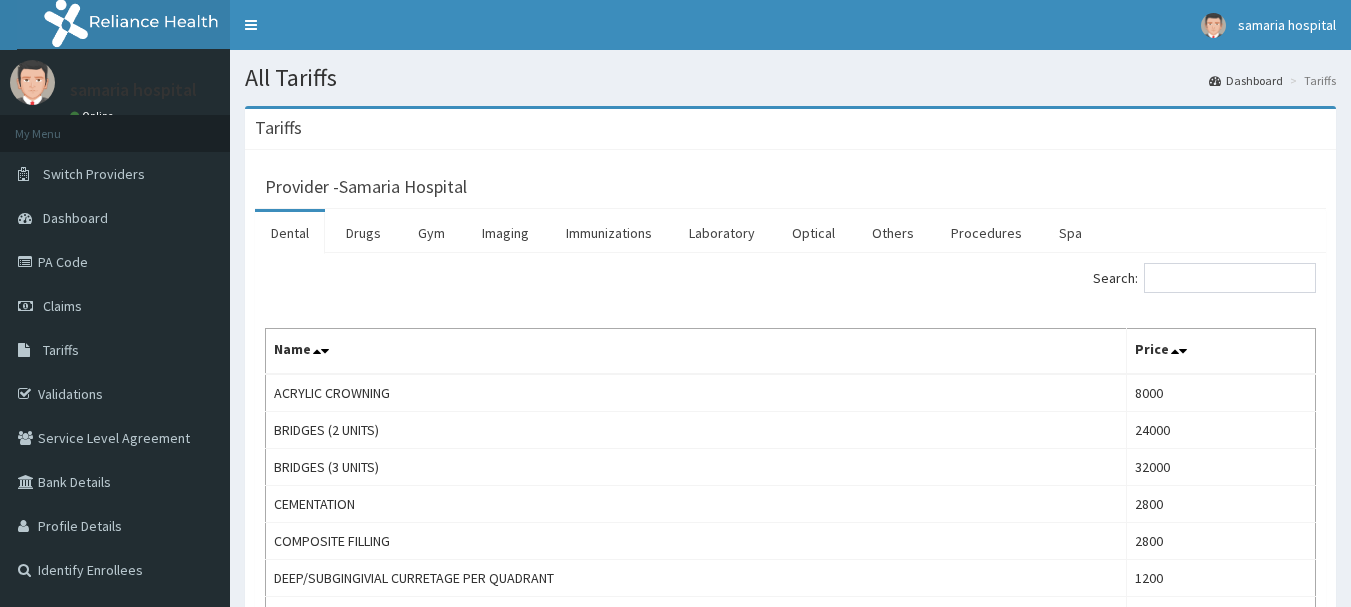 scroll, scrollTop: 0, scrollLeft: 0, axis: both 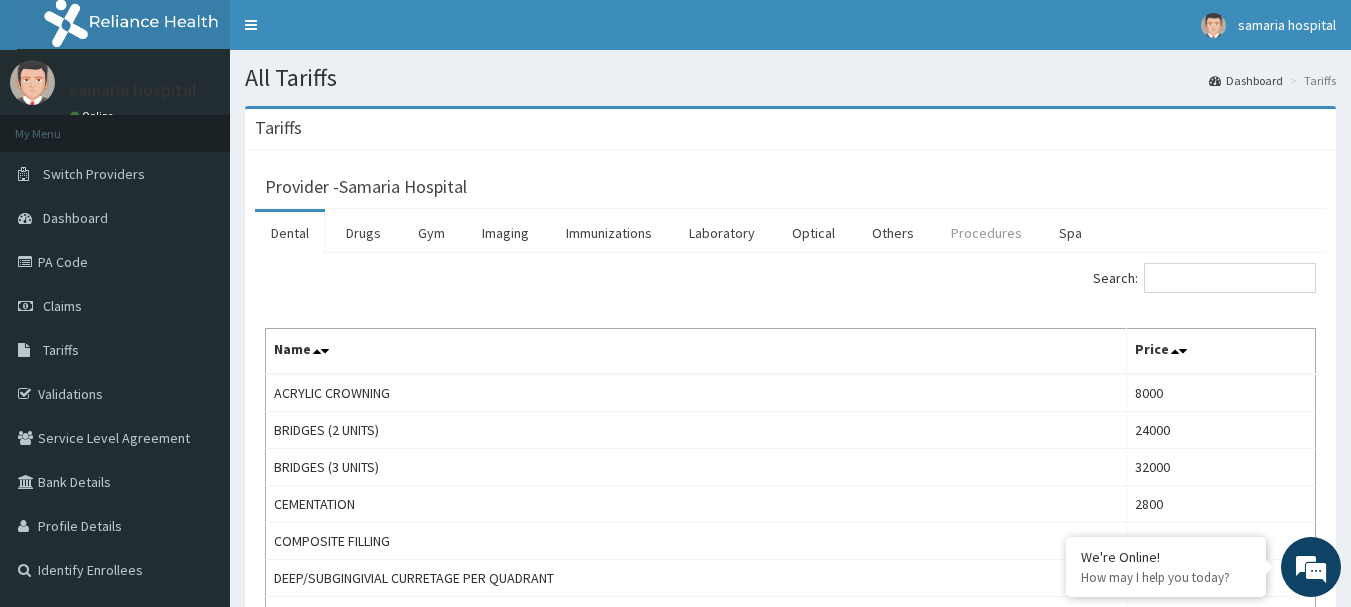 click on "Procedures" at bounding box center (986, 233) 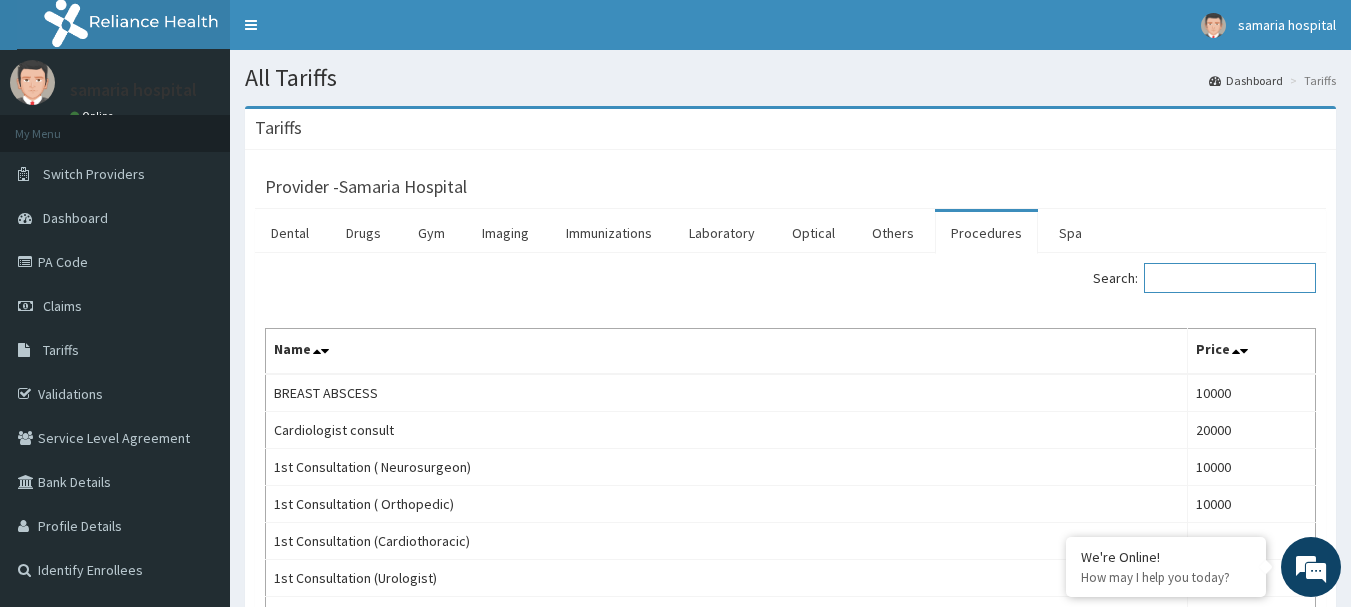 click on "Search:" at bounding box center (1230, 278) 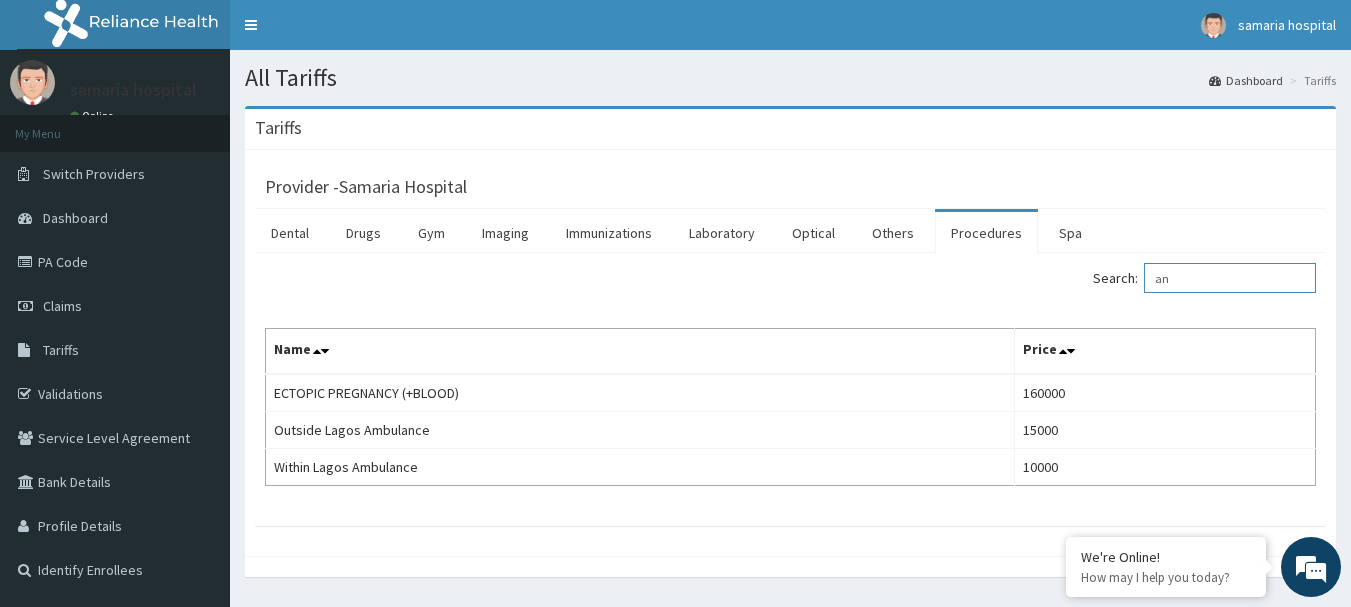 type on "a" 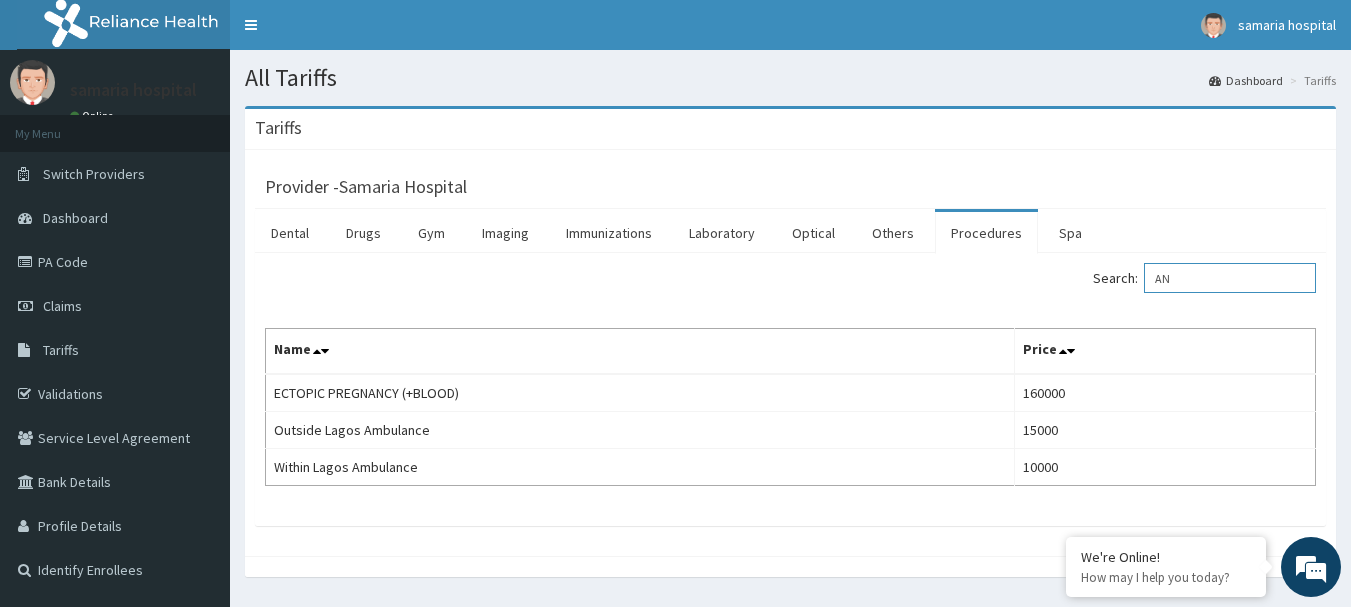 type on "A" 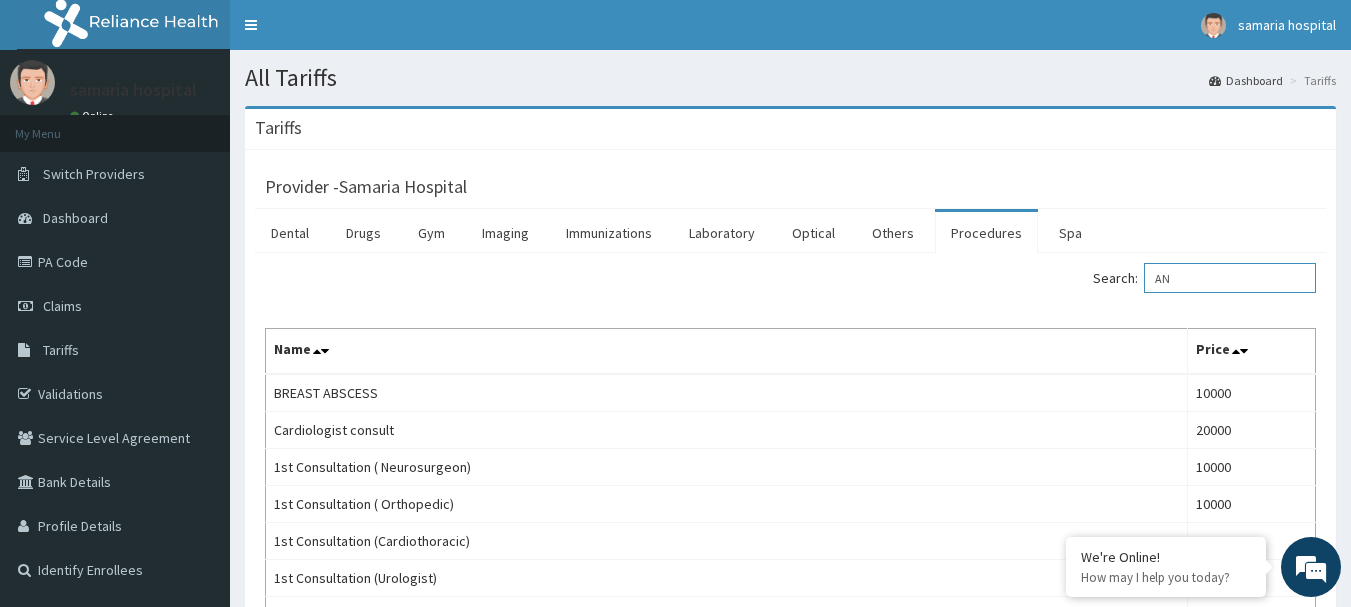type on "ANC" 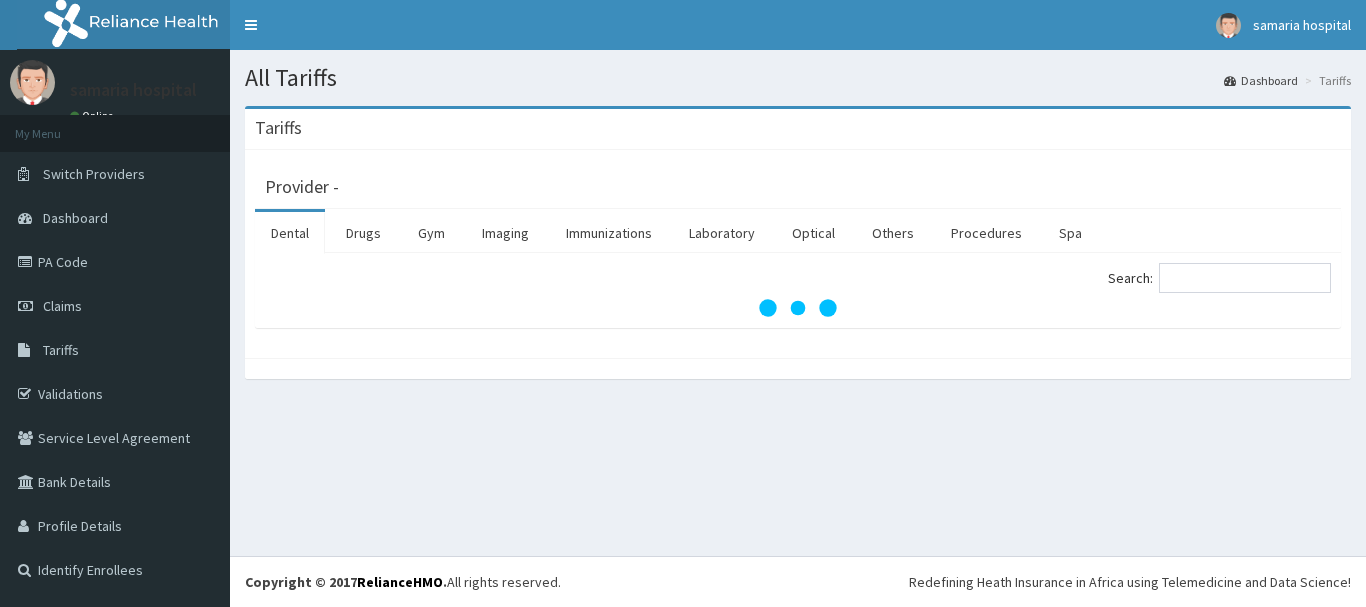 scroll, scrollTop: 0, scrollLeft: 0, axis: both 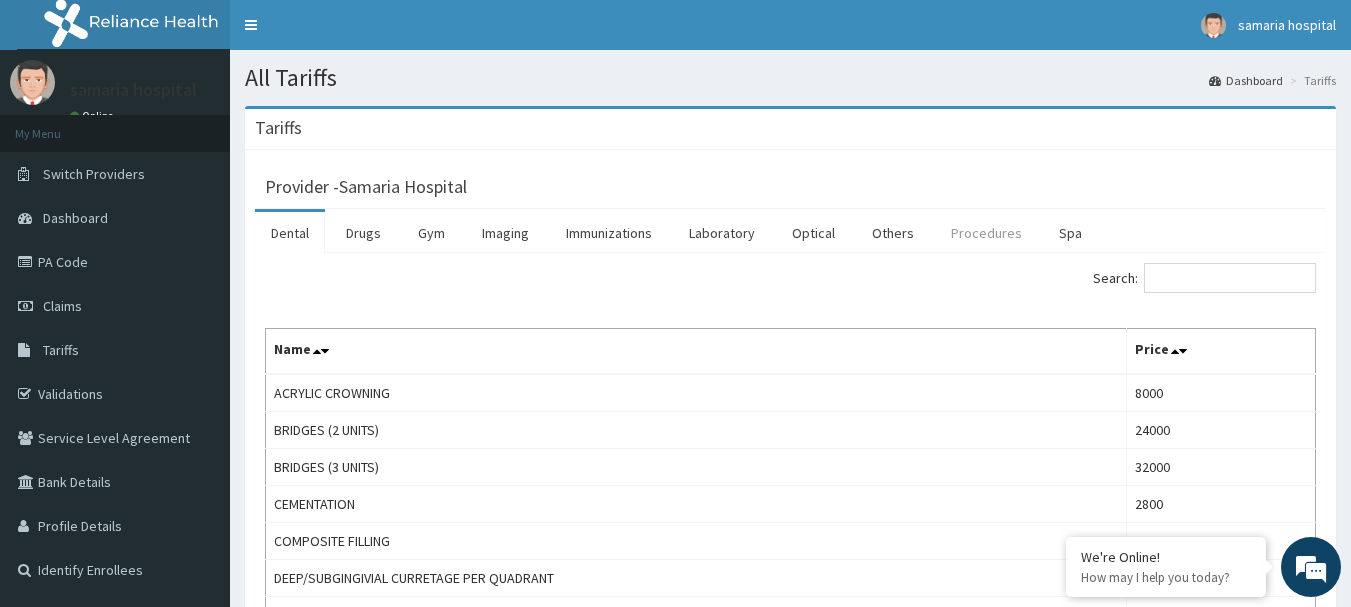 click on "Procedures" at bounding box center [986, 233] 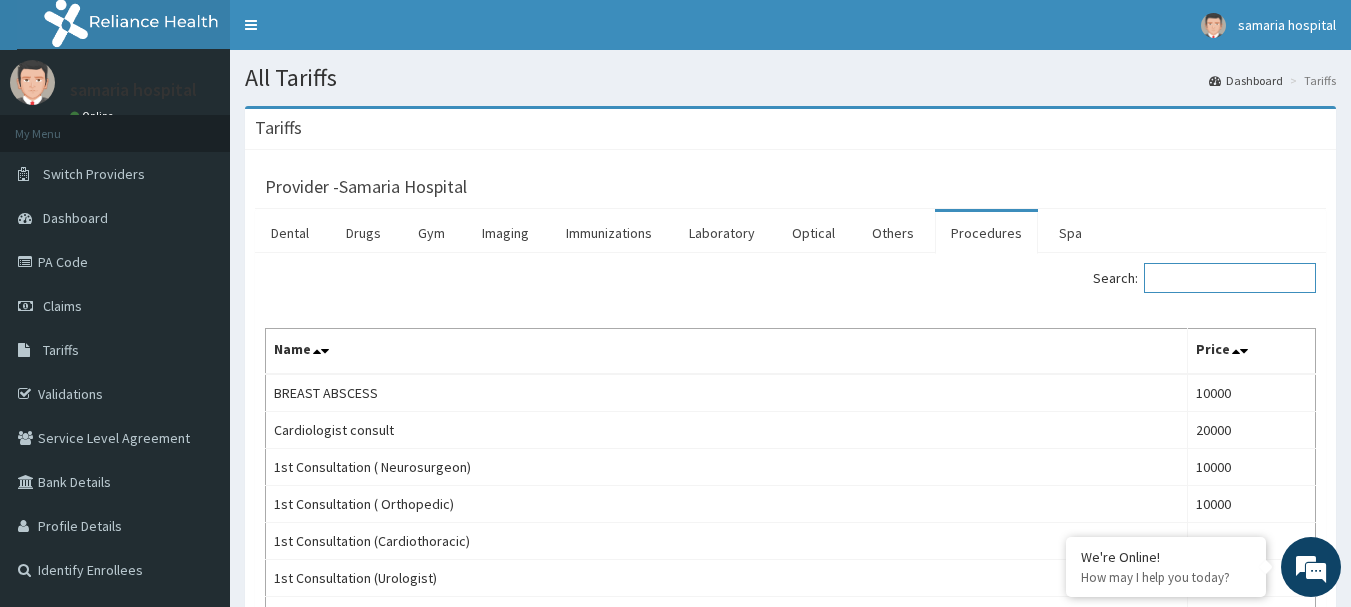 click on "Search:" at bounding box center [1230, 278] 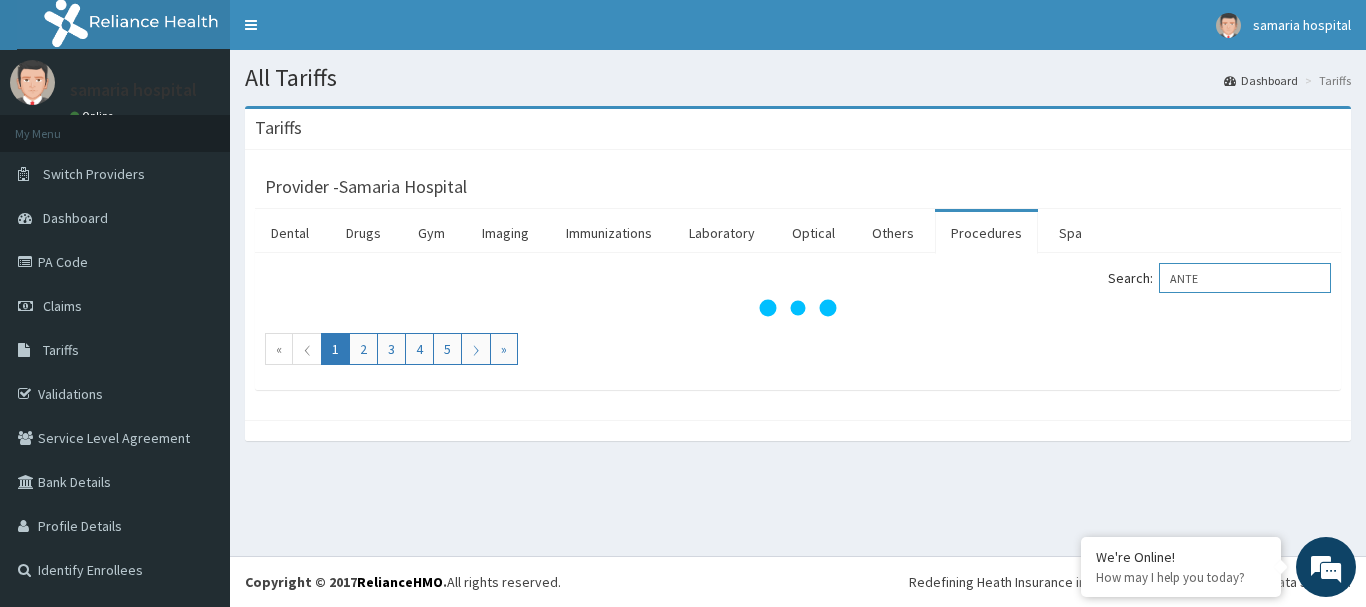 scroll, scrollTop: 0, scrollLeft: 0, axis: both 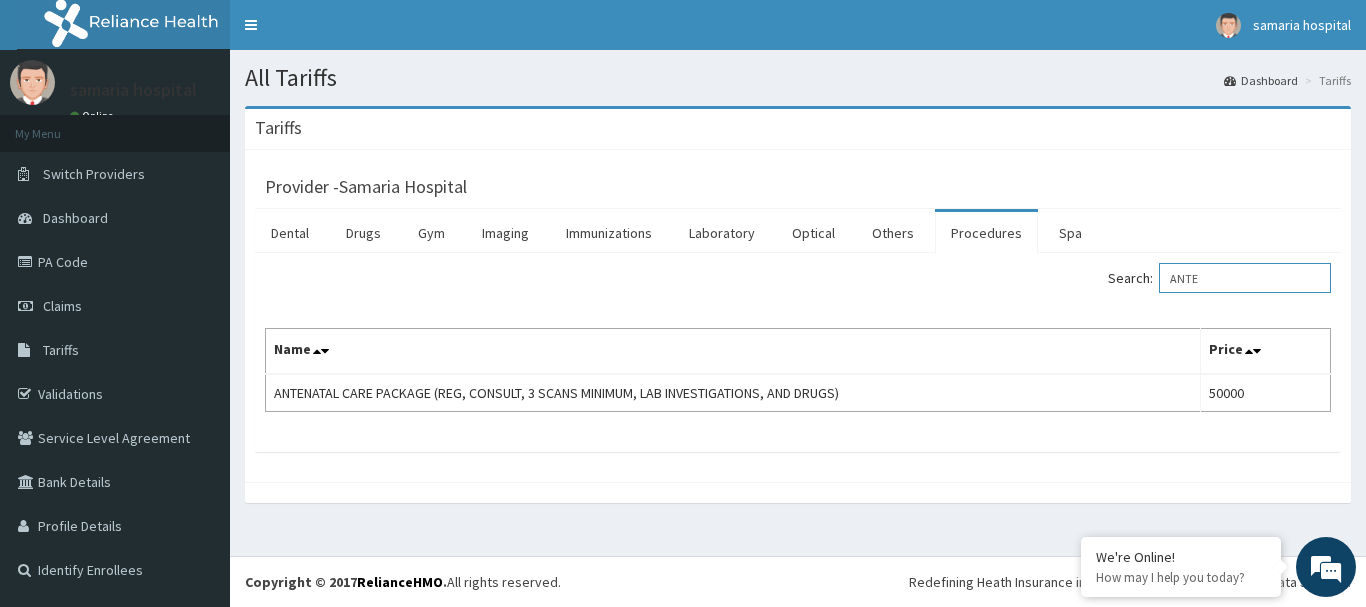 type on "ANTE" 